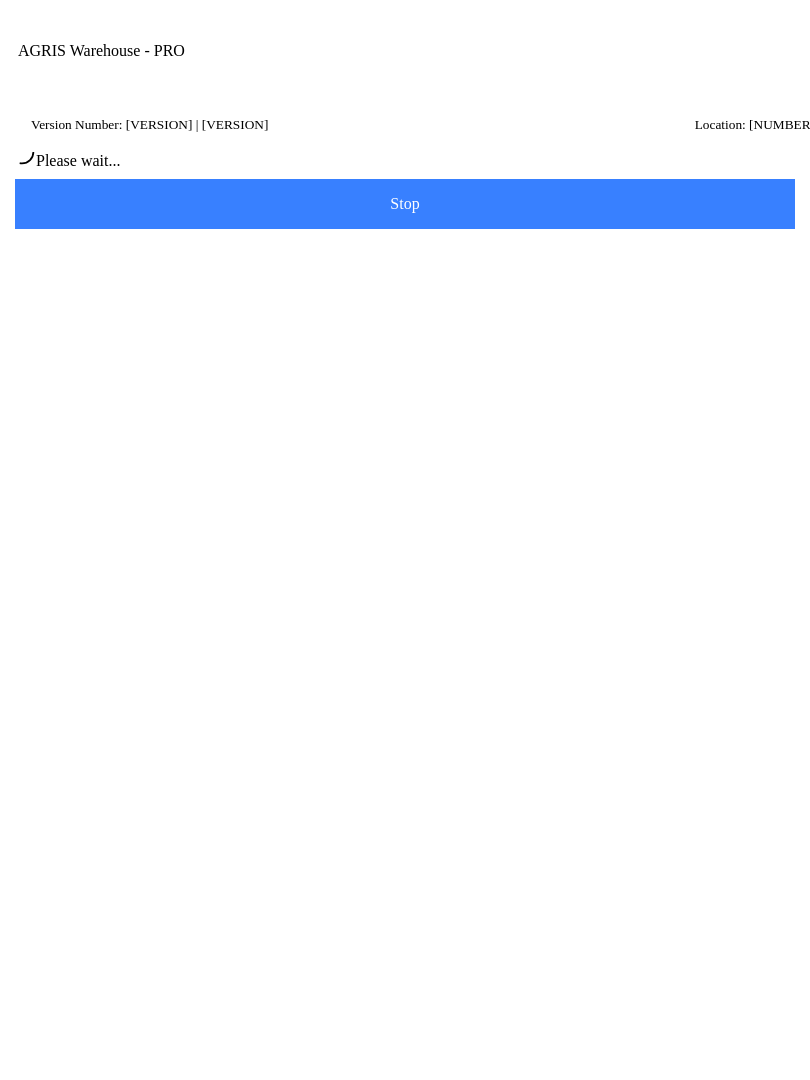 scroll, scrollTop: 0, scrollLeft: 0, axis: both 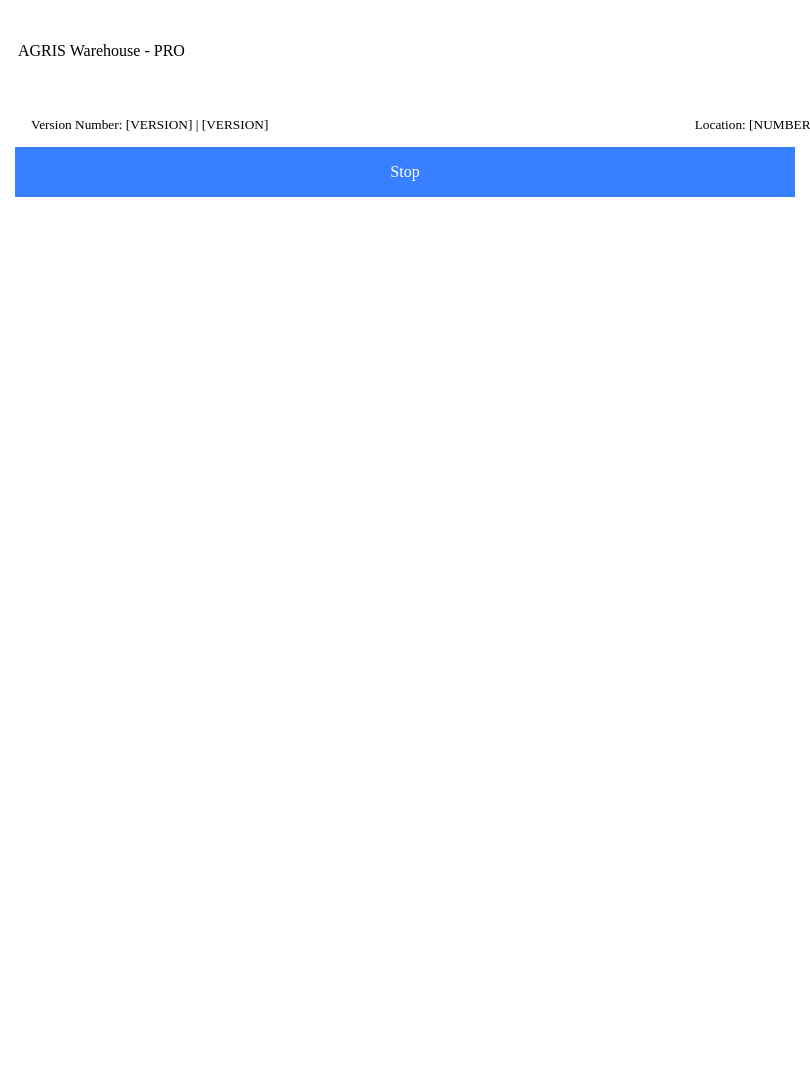 click on "Transfer Location" at bounding box center (390, 233) 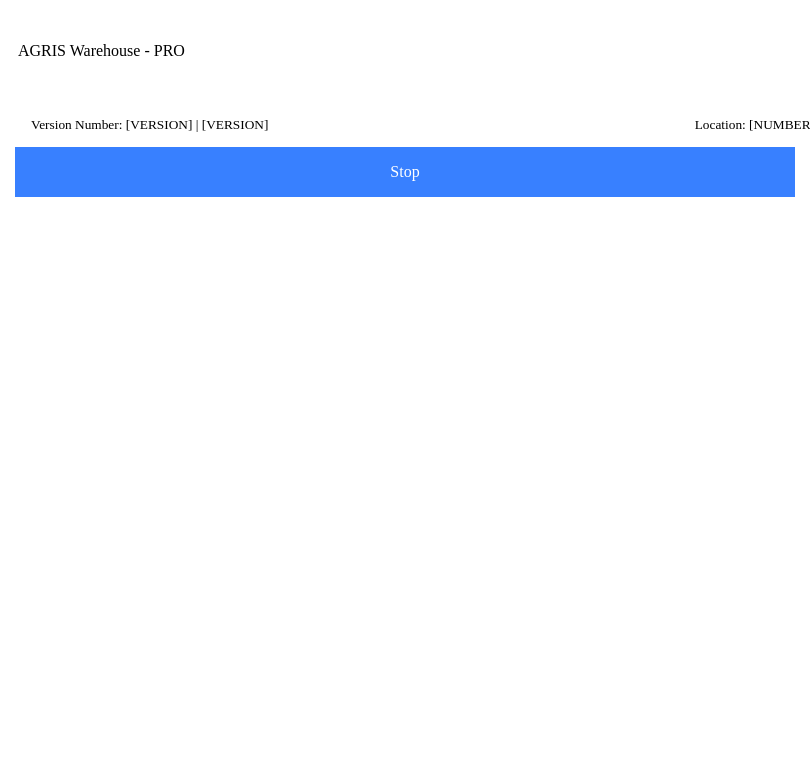 click on "Transfer Location" at bounding box center [390, 233] 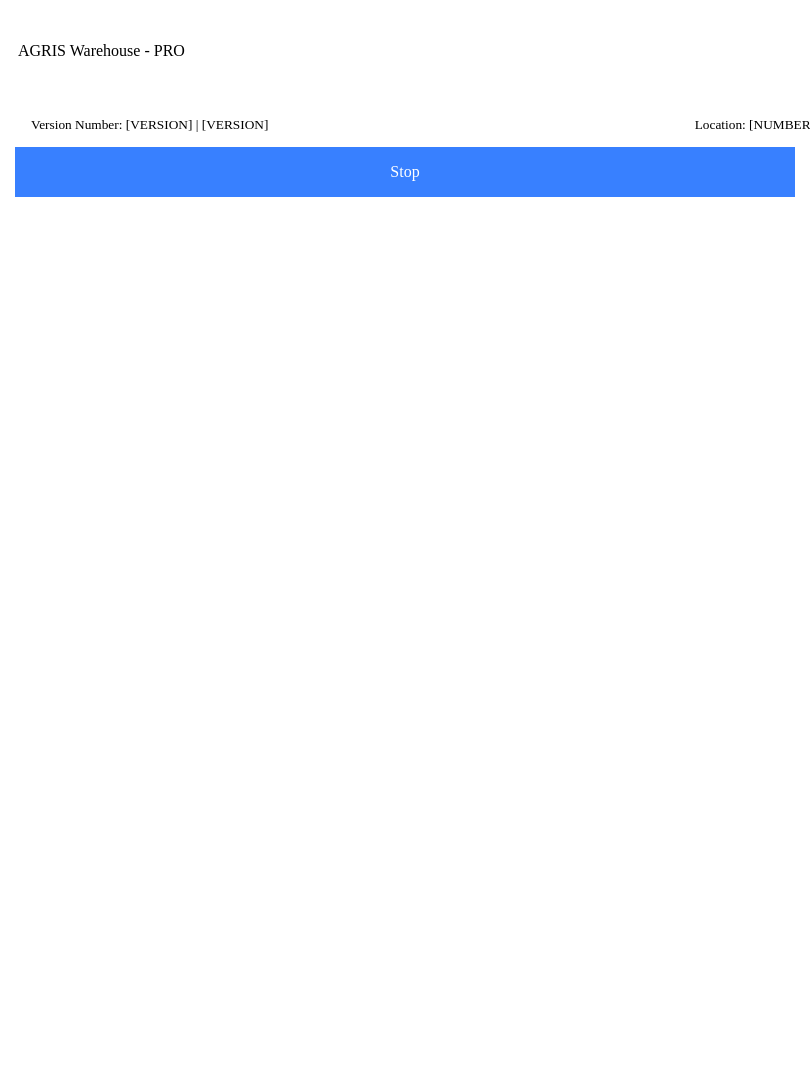 click on "Next" at bounding box center [0, 0] 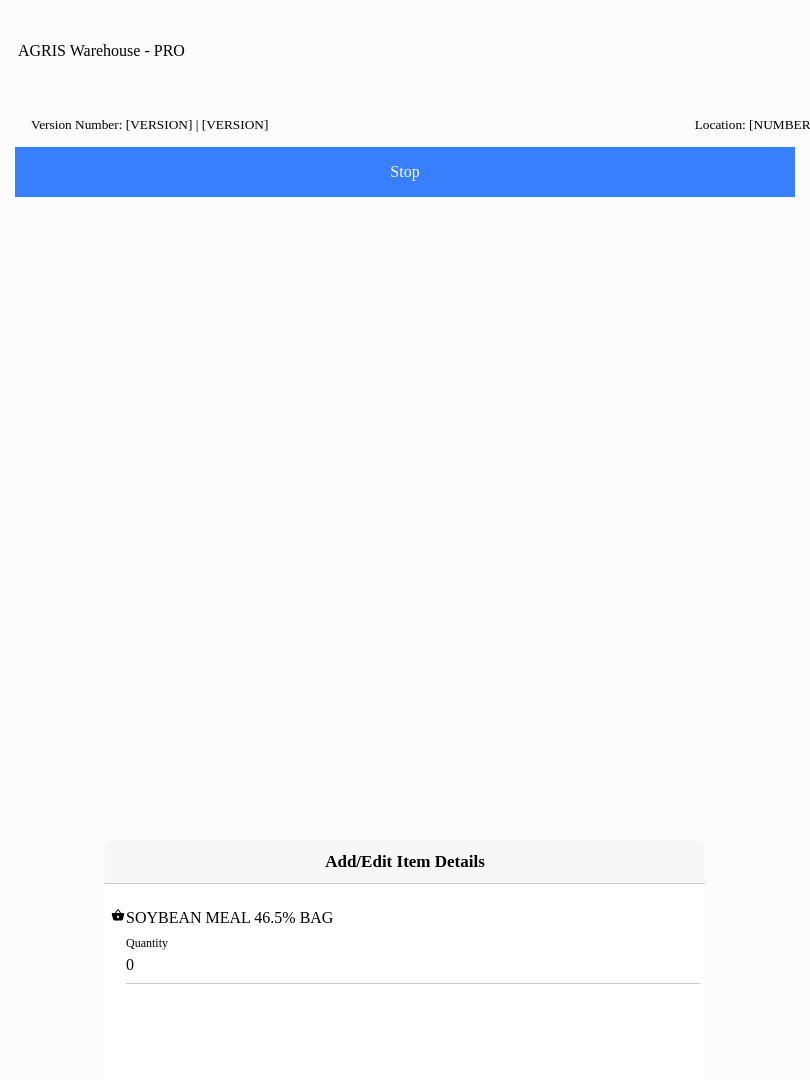 click on "0" at bounding box center [405, 964] 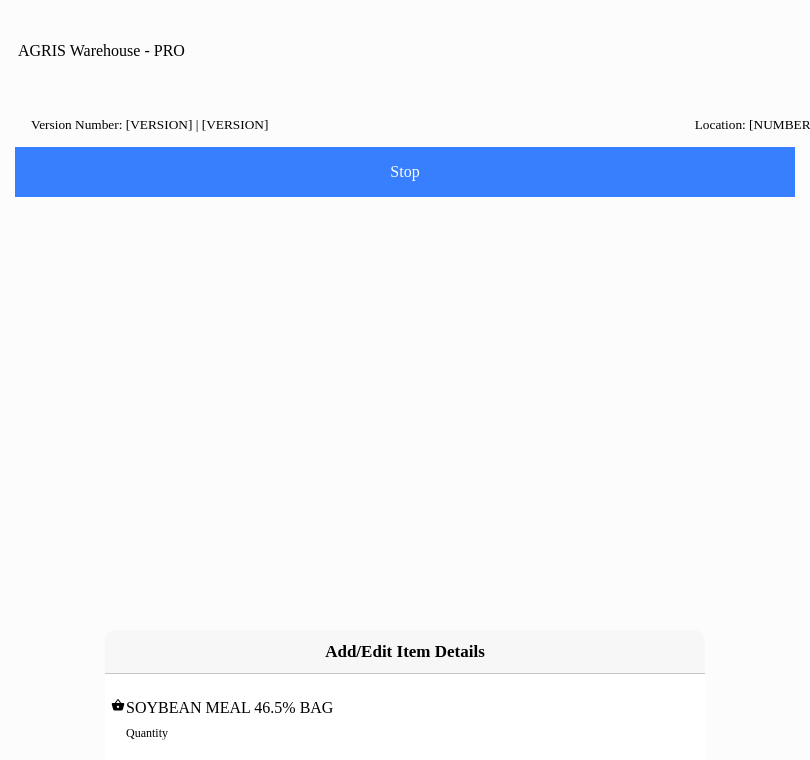 type on "6" 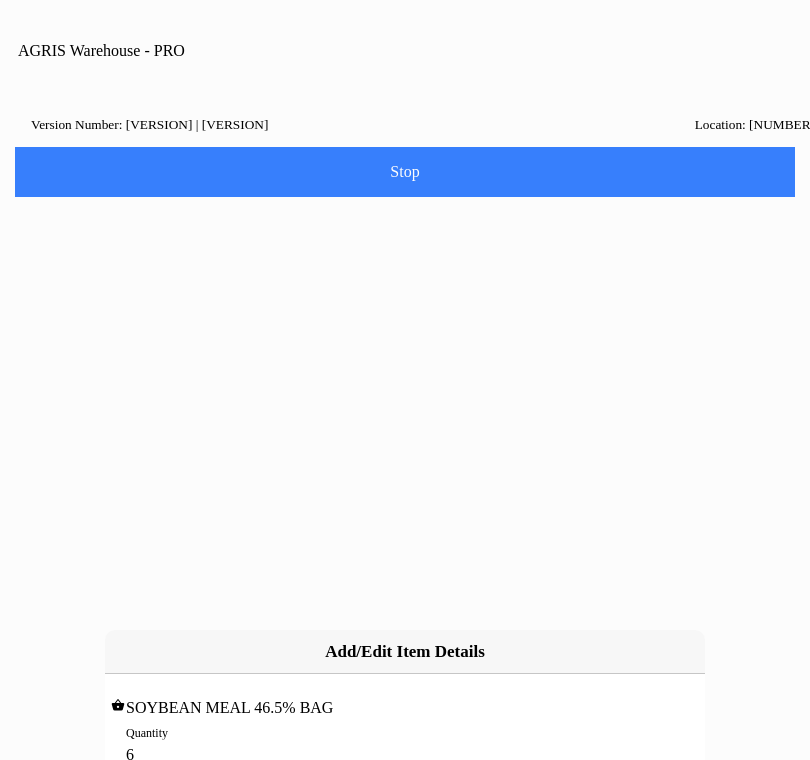 click on "Add" at bounding box center (0, 0) 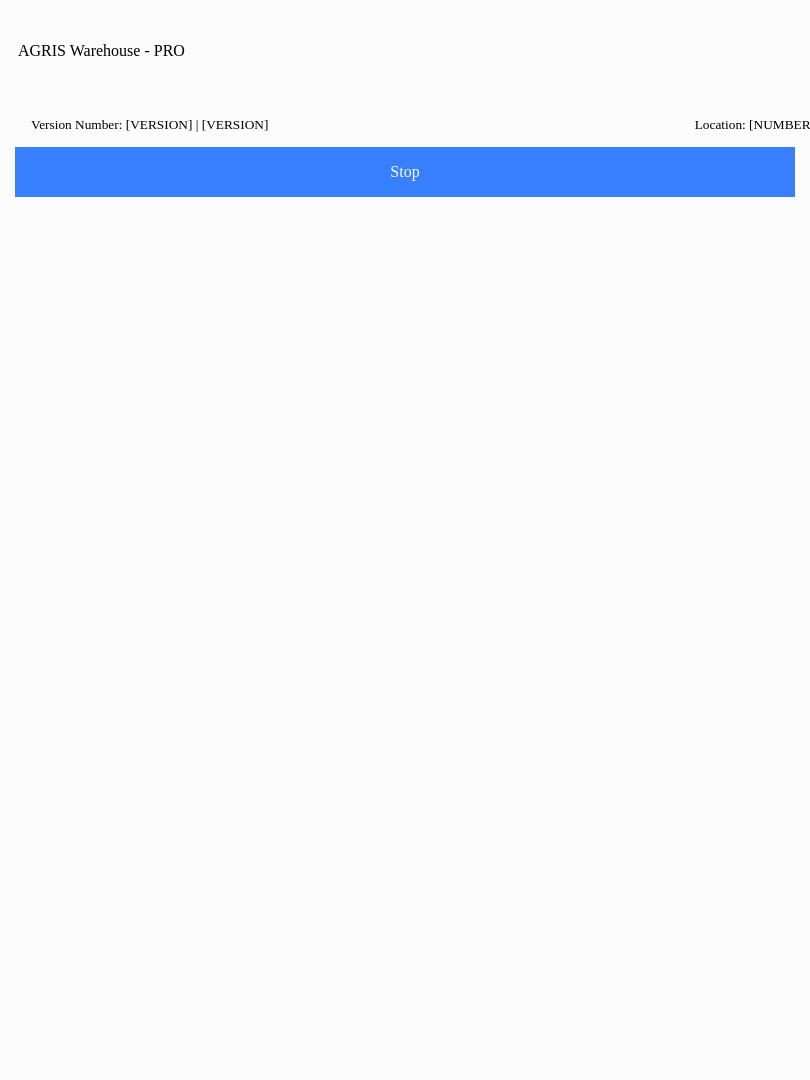 click on "Continue" at bounding box center [472, 598] 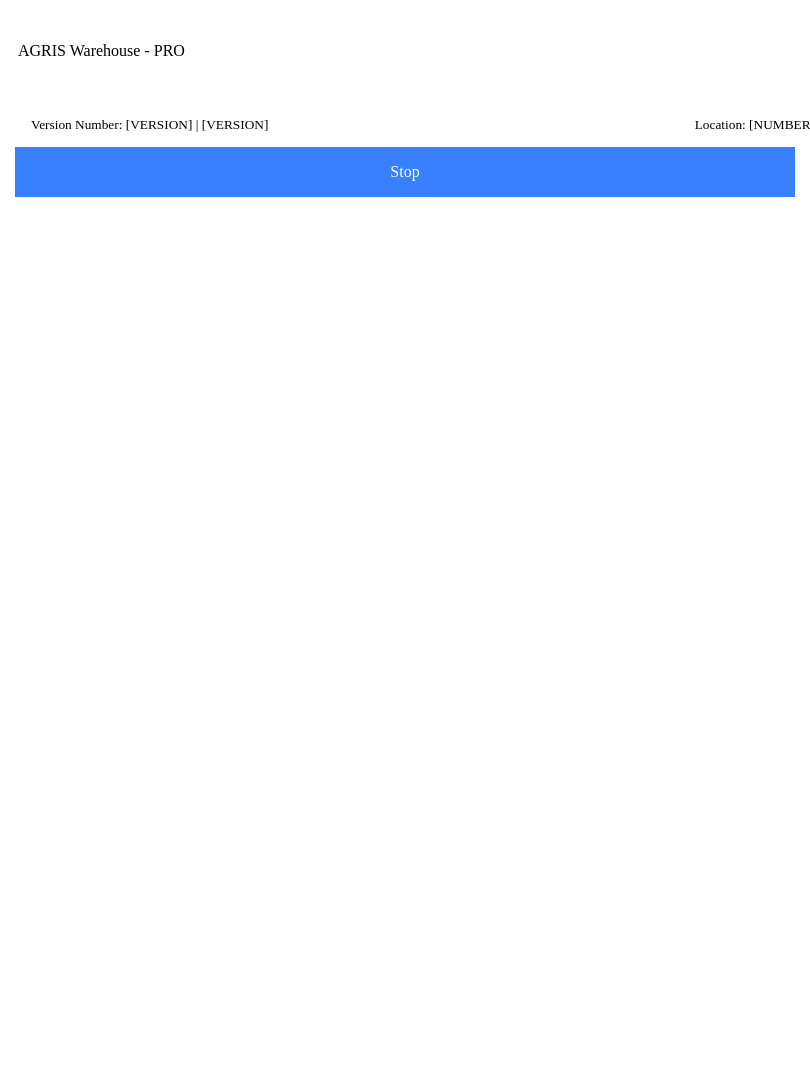 click on "Add Item" at bounding box center (405, 416) 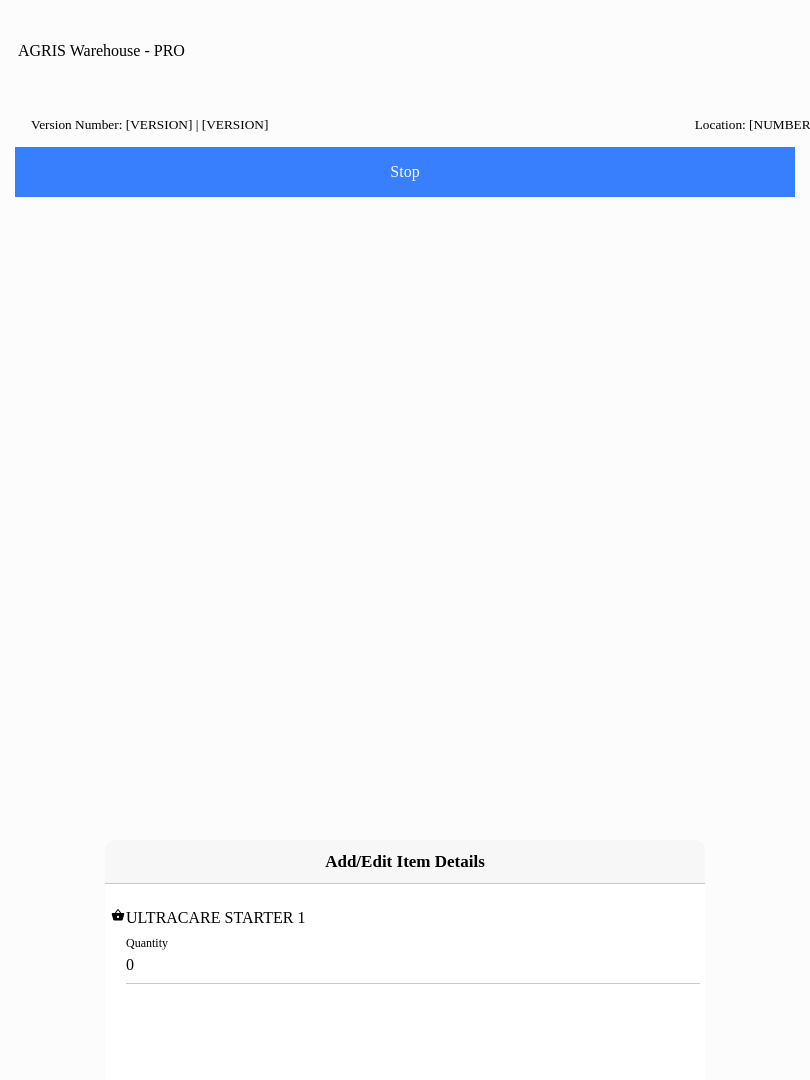 click on "0" at bounding box center [405, 964] 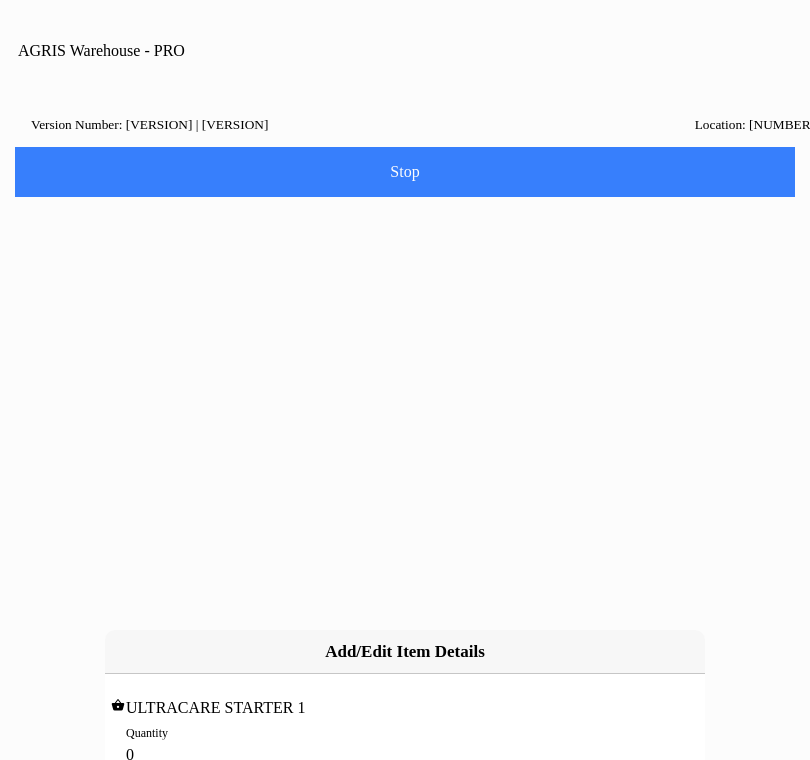 type on "[NUMBER]" 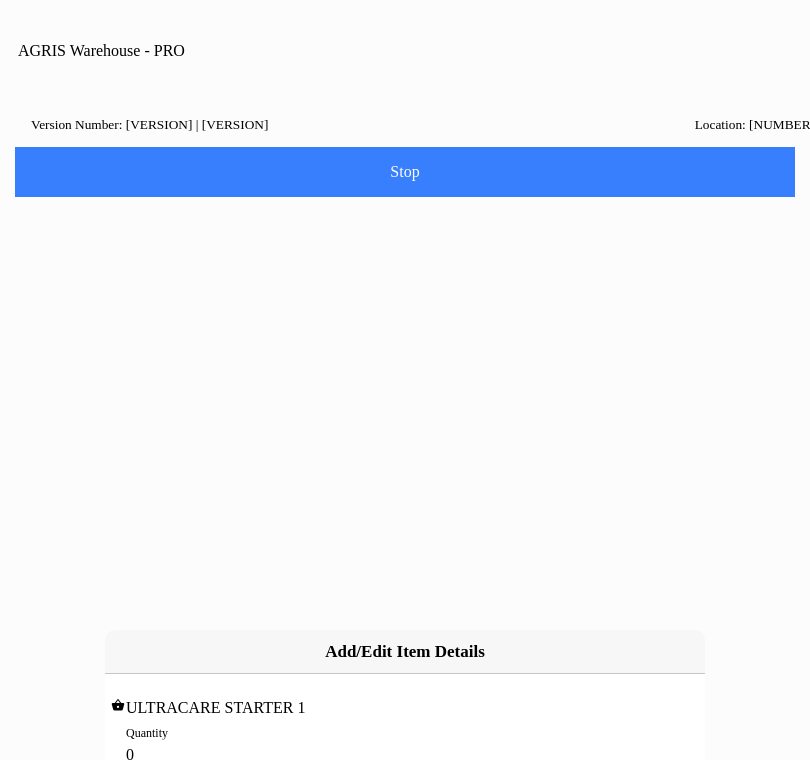 click on "Add" at bounding box center [0, 0] 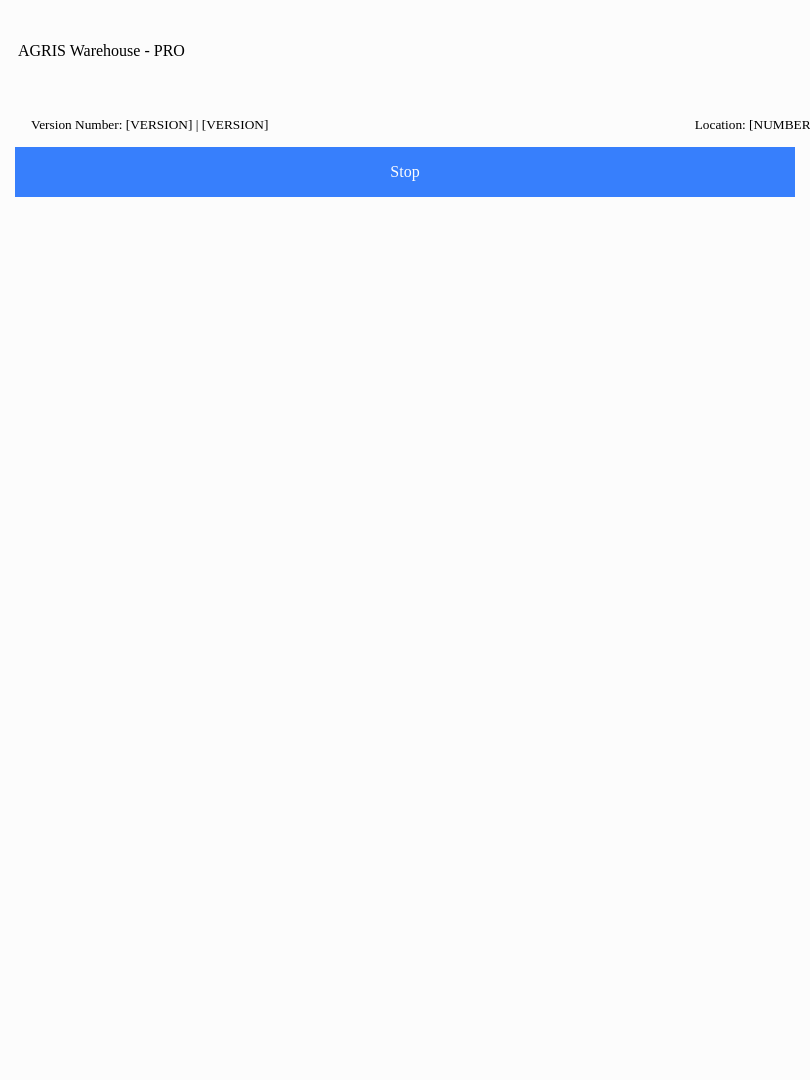 click on "Continue" at bounding box center (472, 598) 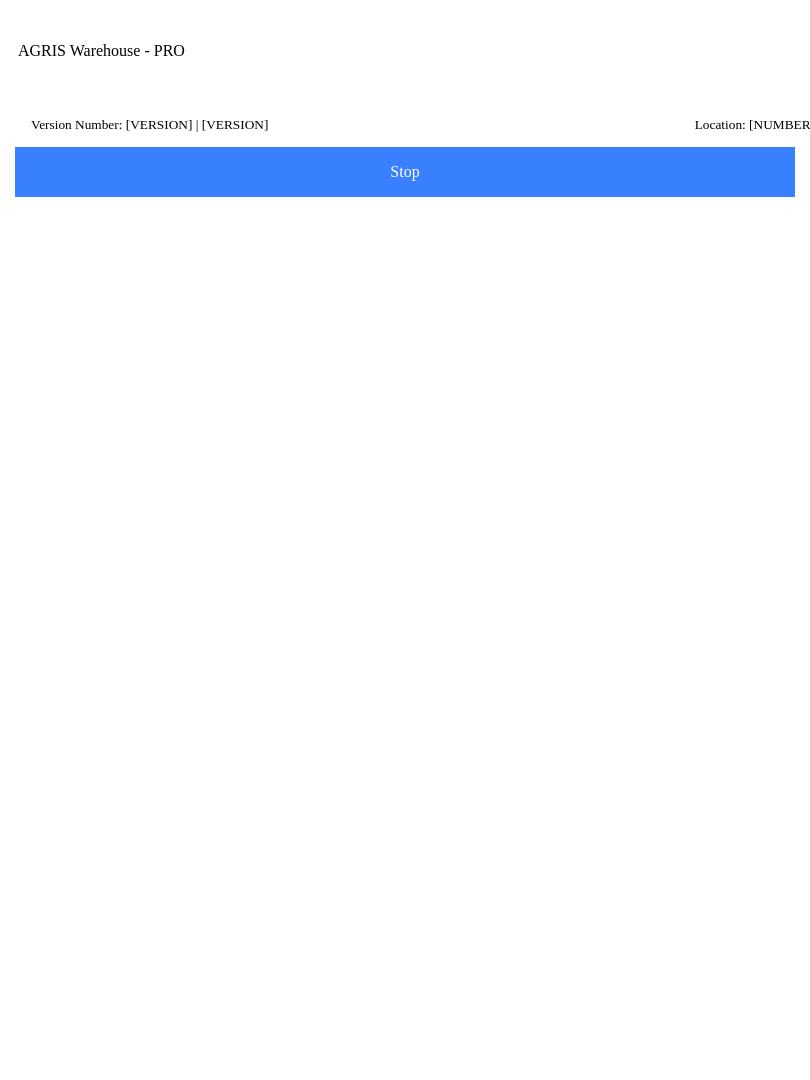 click on "Next" at bounding box center (405, 640) 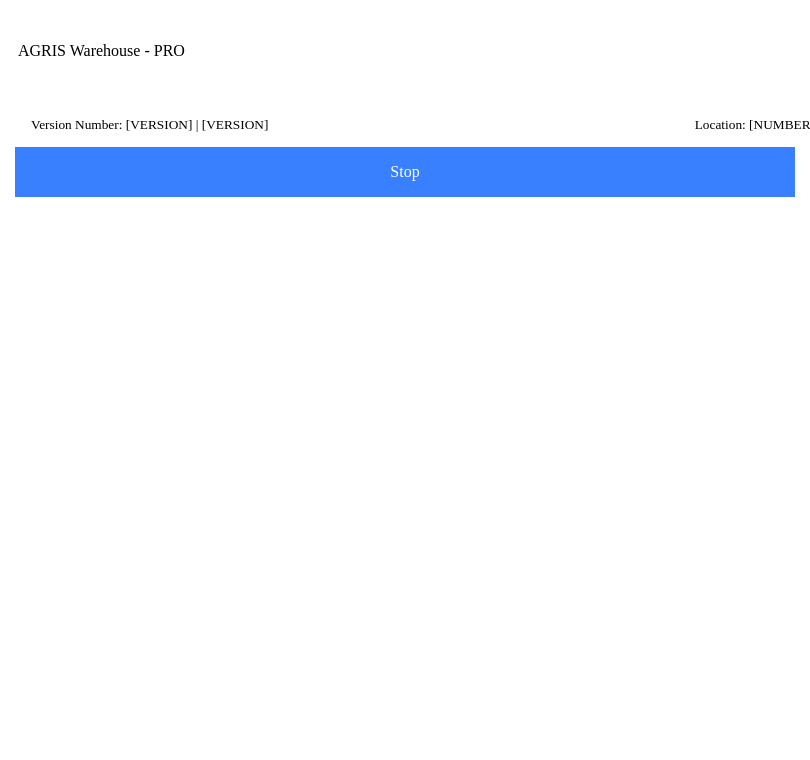 type on "hm1" 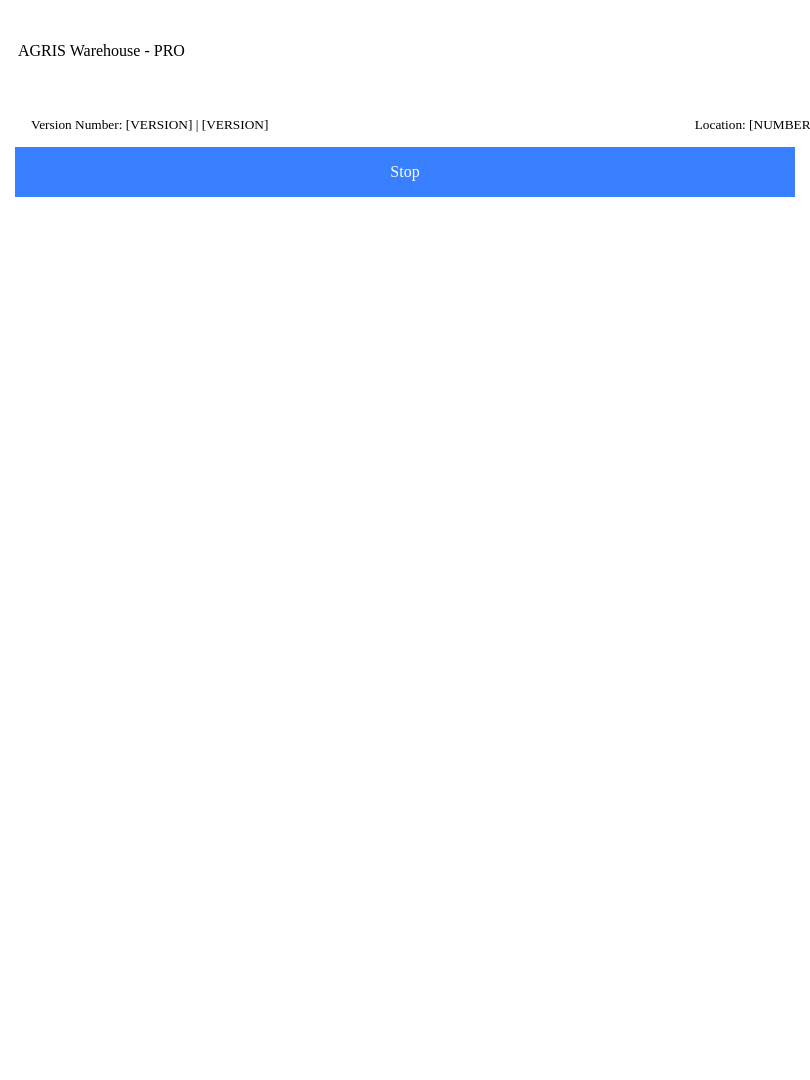 click on "[NUMBER] [STREET]" at bounding box center [405, 607] 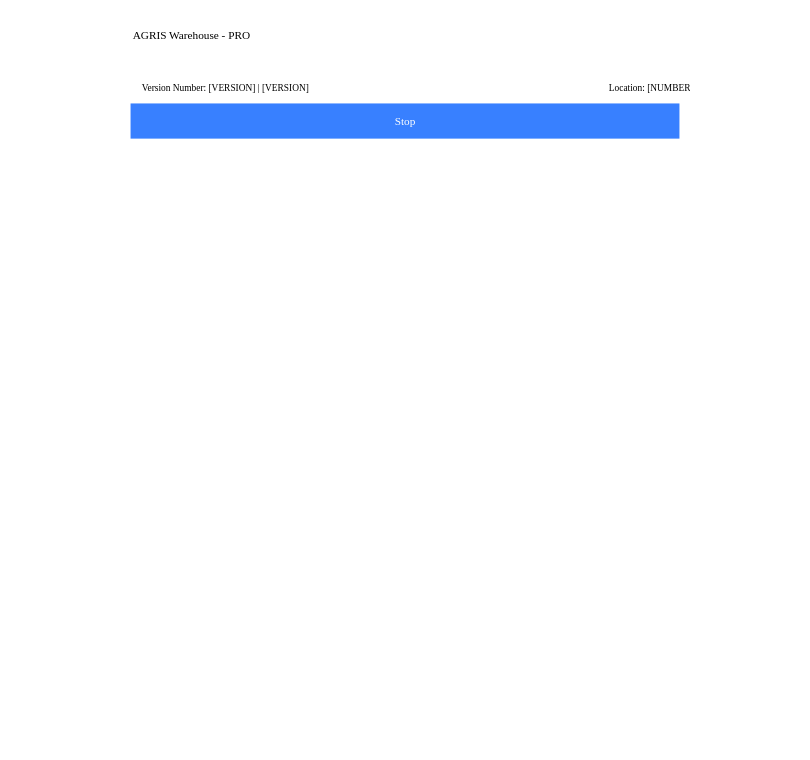 scroll, scrollTop: 1, scrollLeft: 0, axis: vertical 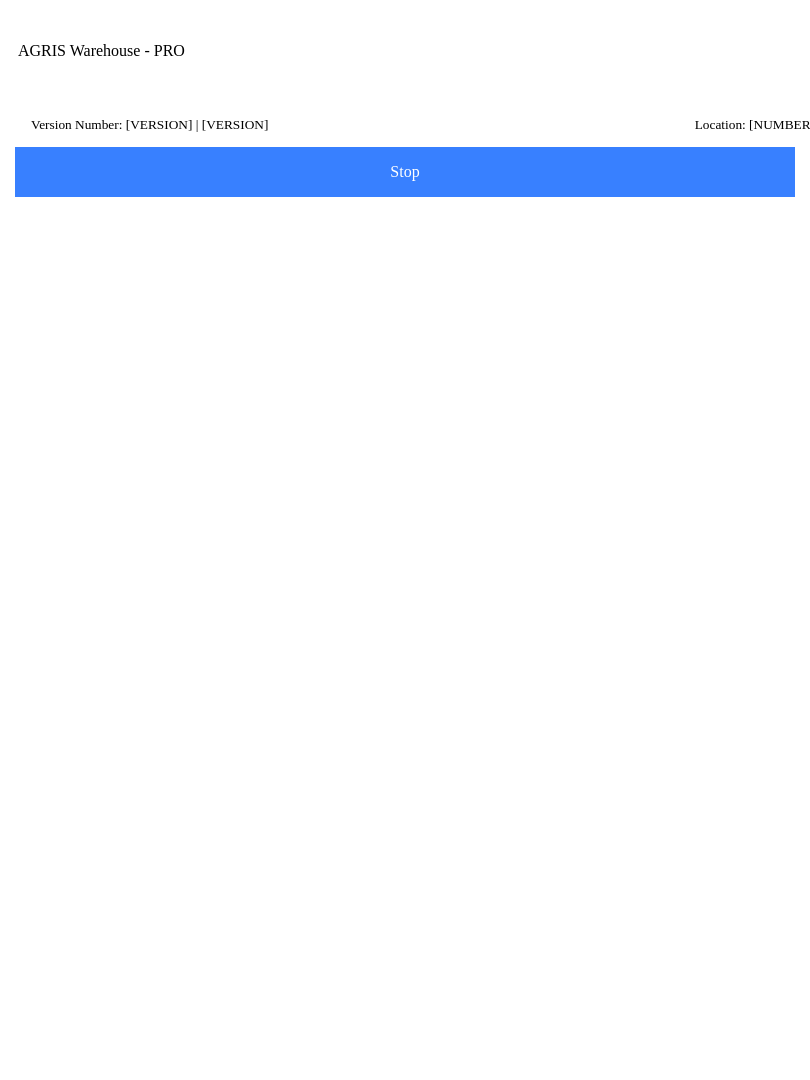 click on "Note" 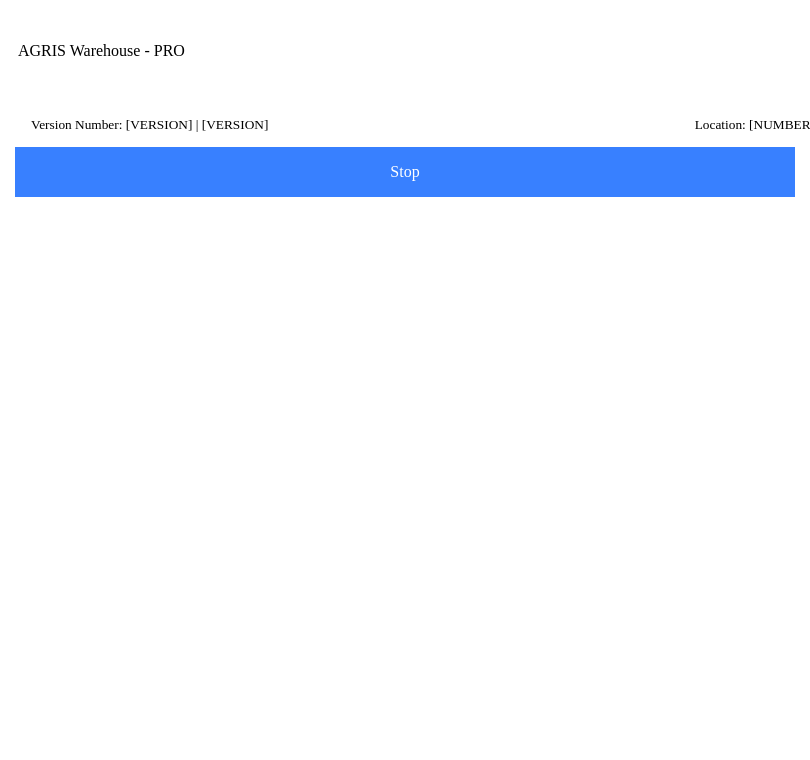 scroll, scrollTop: 156, scrollLeft: 0, axis: vertical 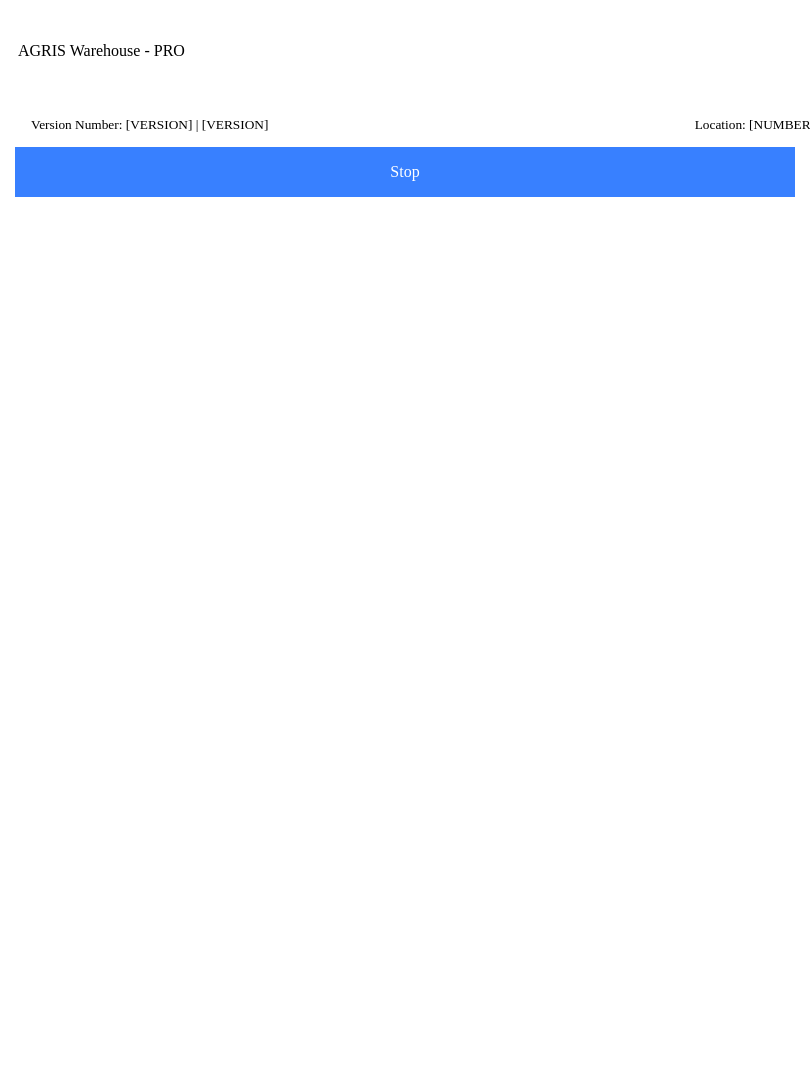click on "Exit to Main" at bounding box center [0, 0] 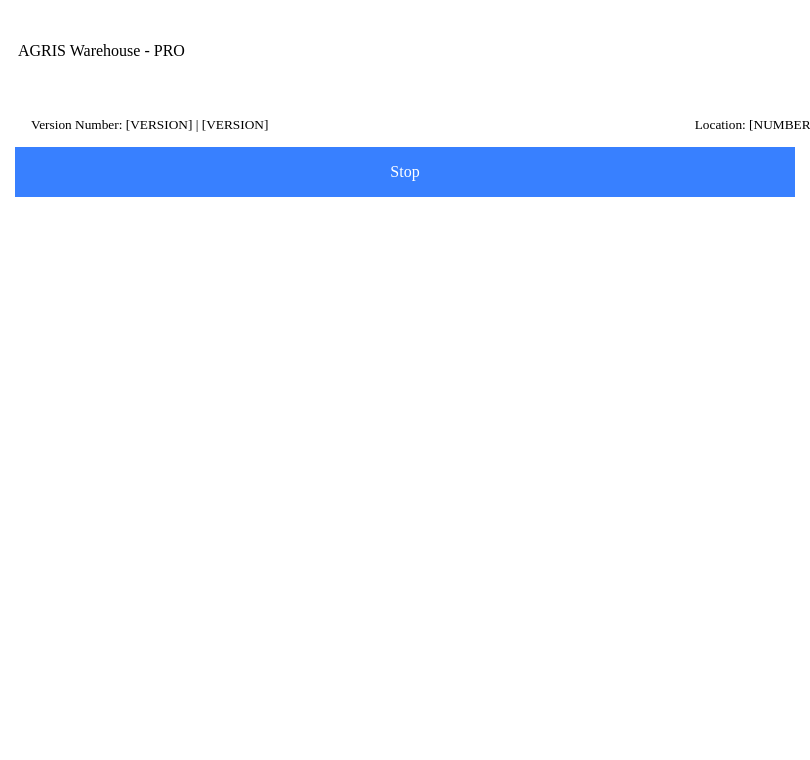 click on "[NUMBER] - HOLSTEIN" at bounding box center [405, 308] 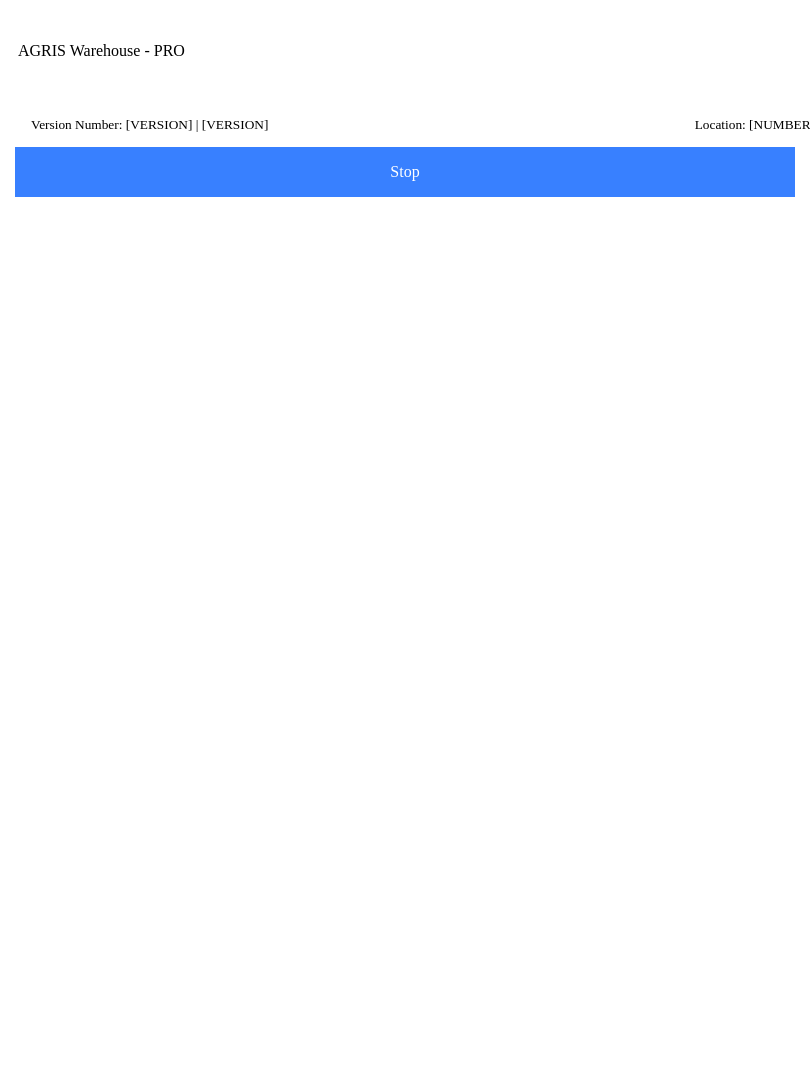 click on "Next" at bounding box center (0, 0) 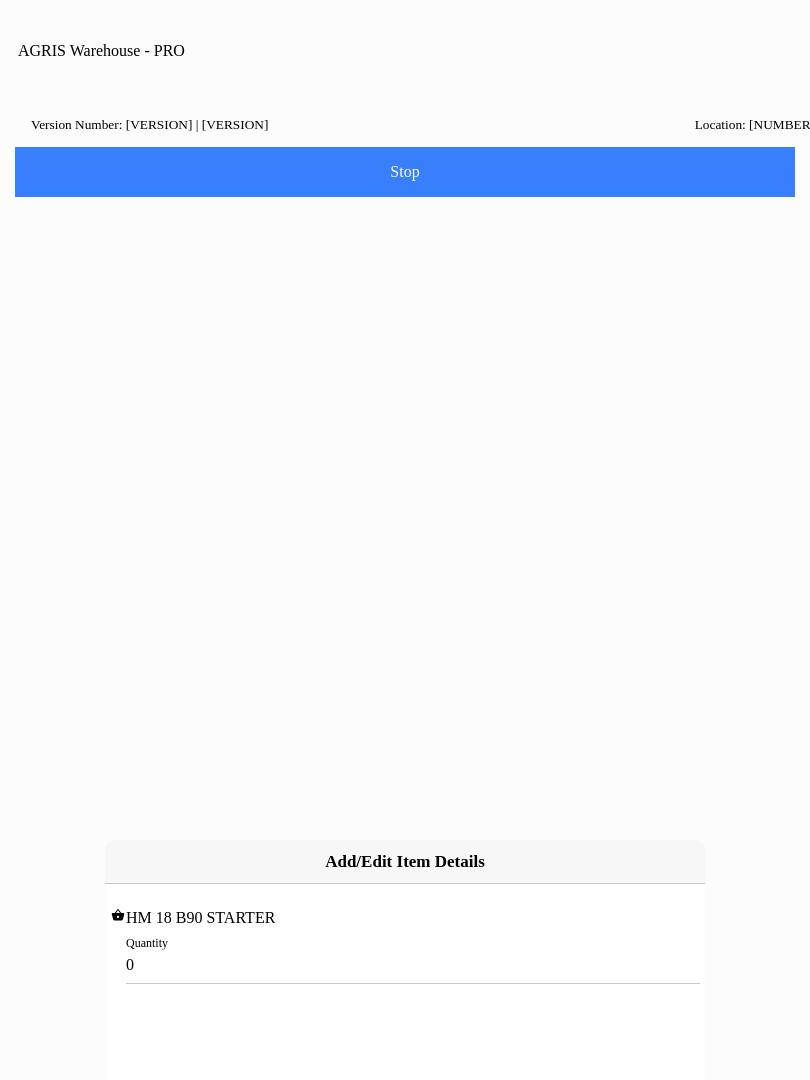 click on "0" at bounding box center (405, 964) 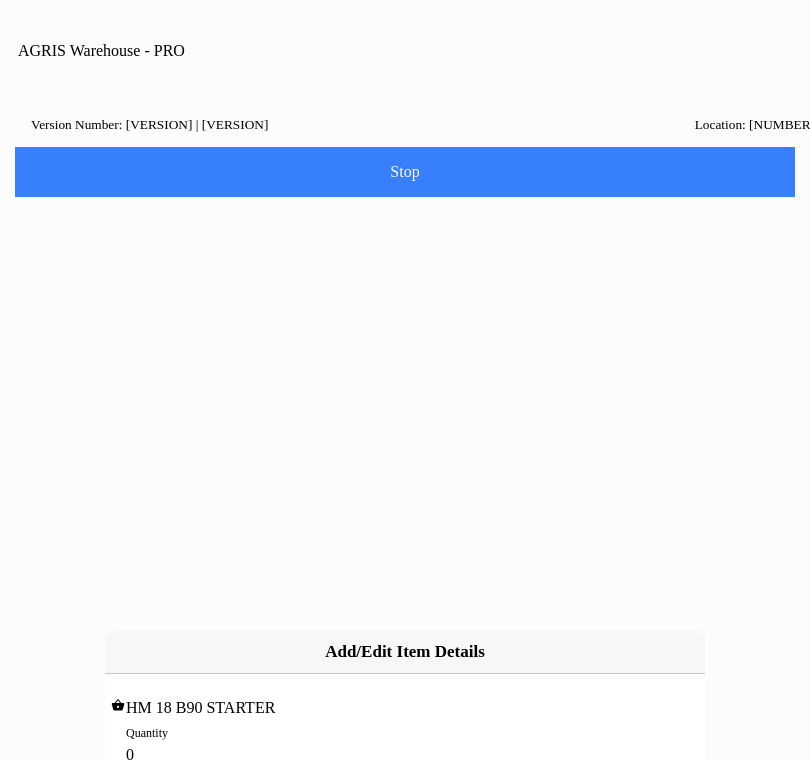 type on "[NUMBER]" 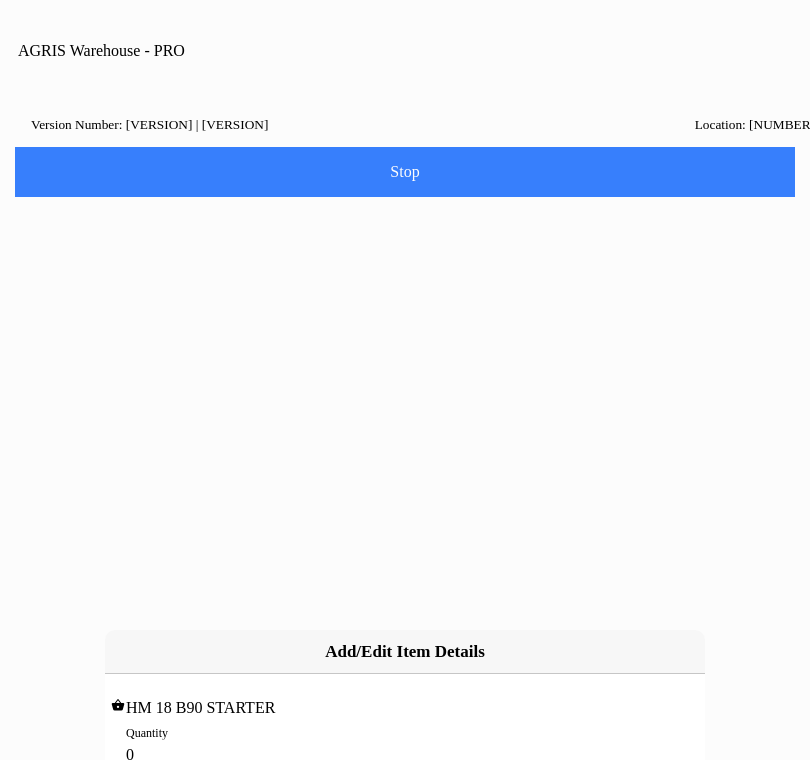 click on "Add" at bounding box center (0, 0) 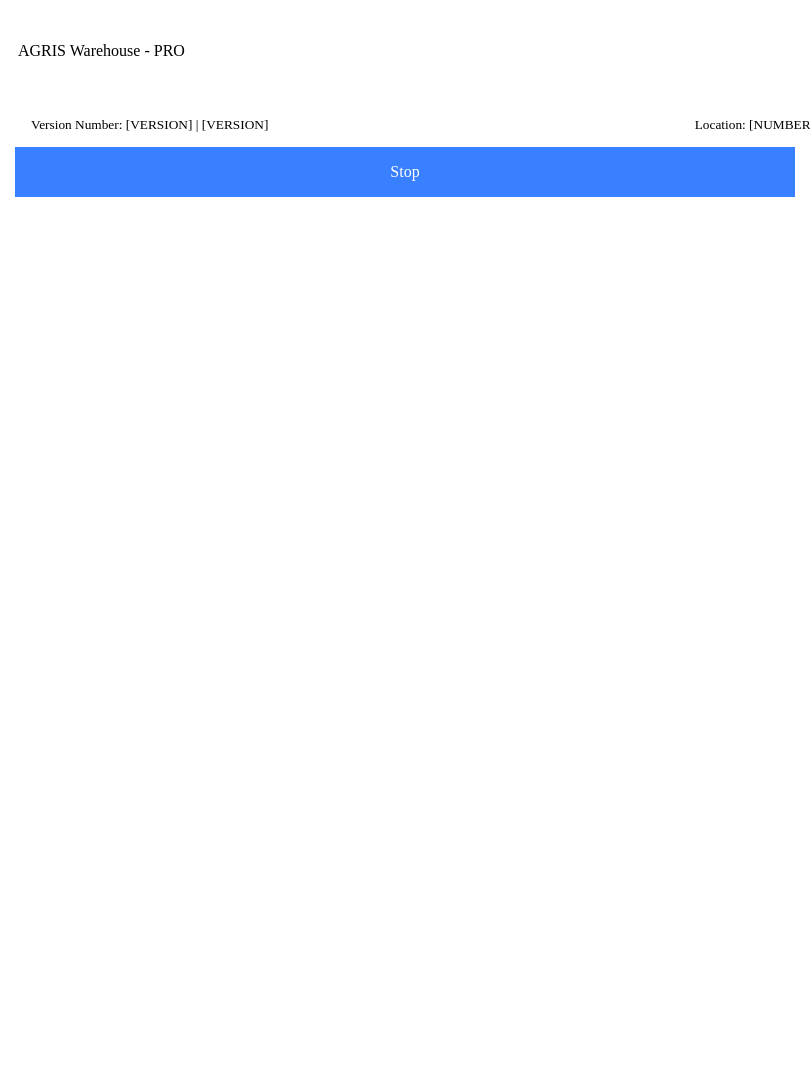 click on "Add Item" at bounding box center [405, 416] 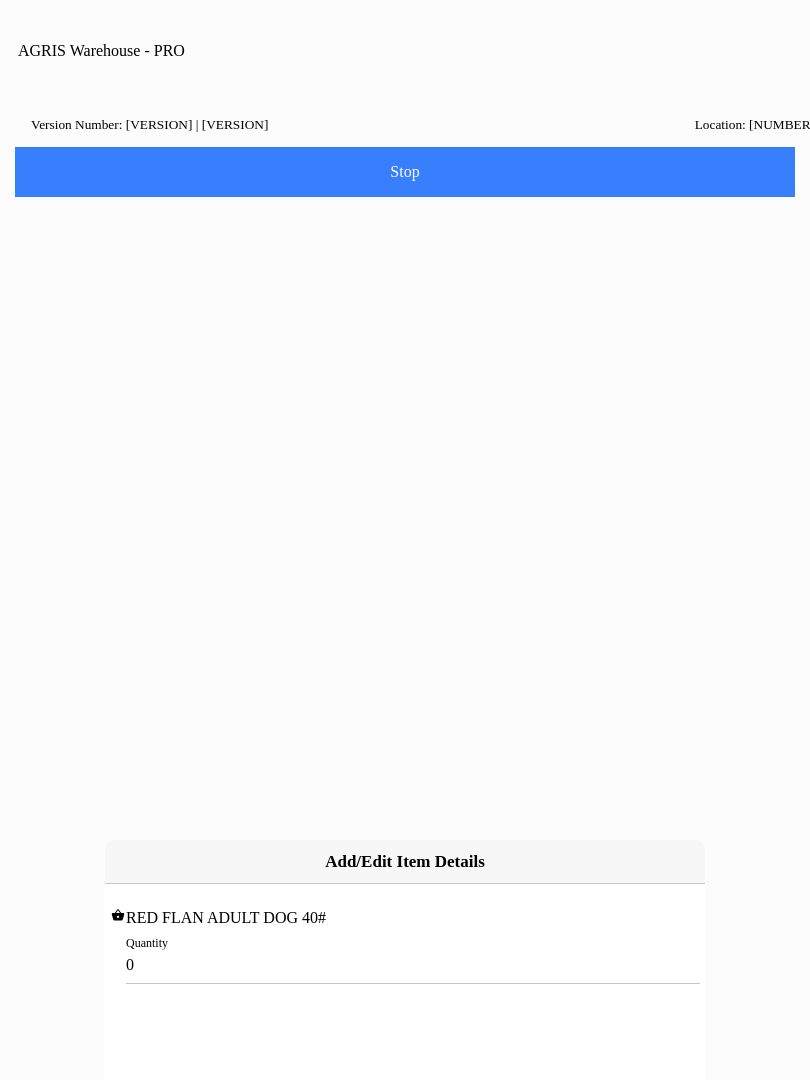 click on "0" at bounding box center [405, 964] 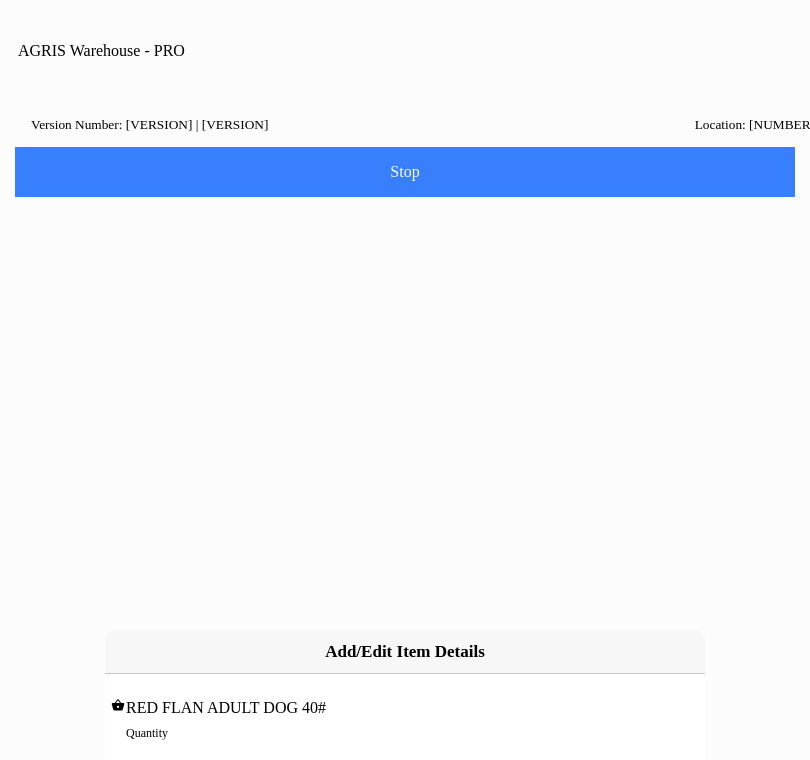 type on "5" 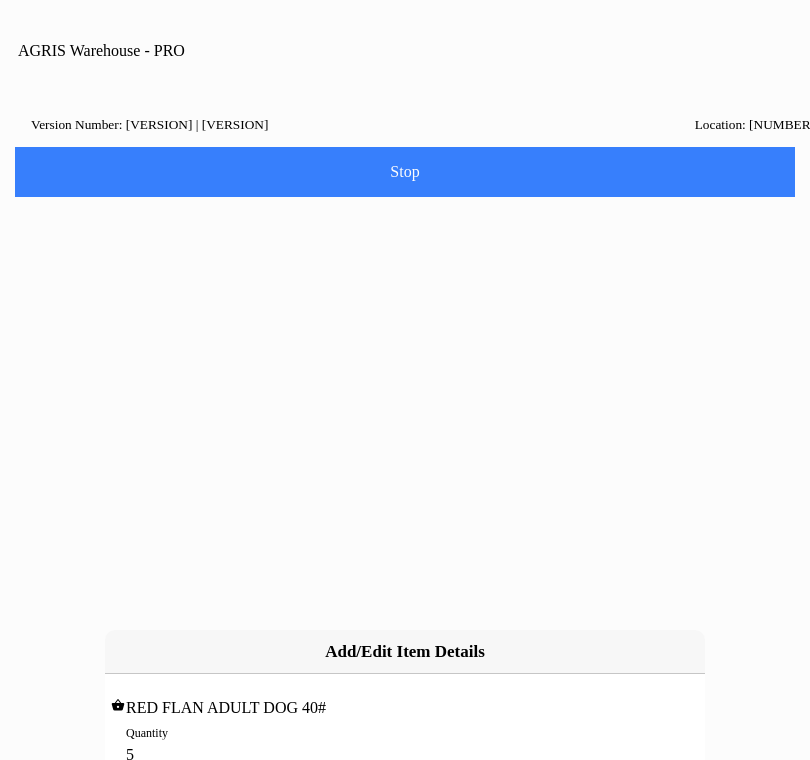 click on "Add" at bounding box center [258, 803] 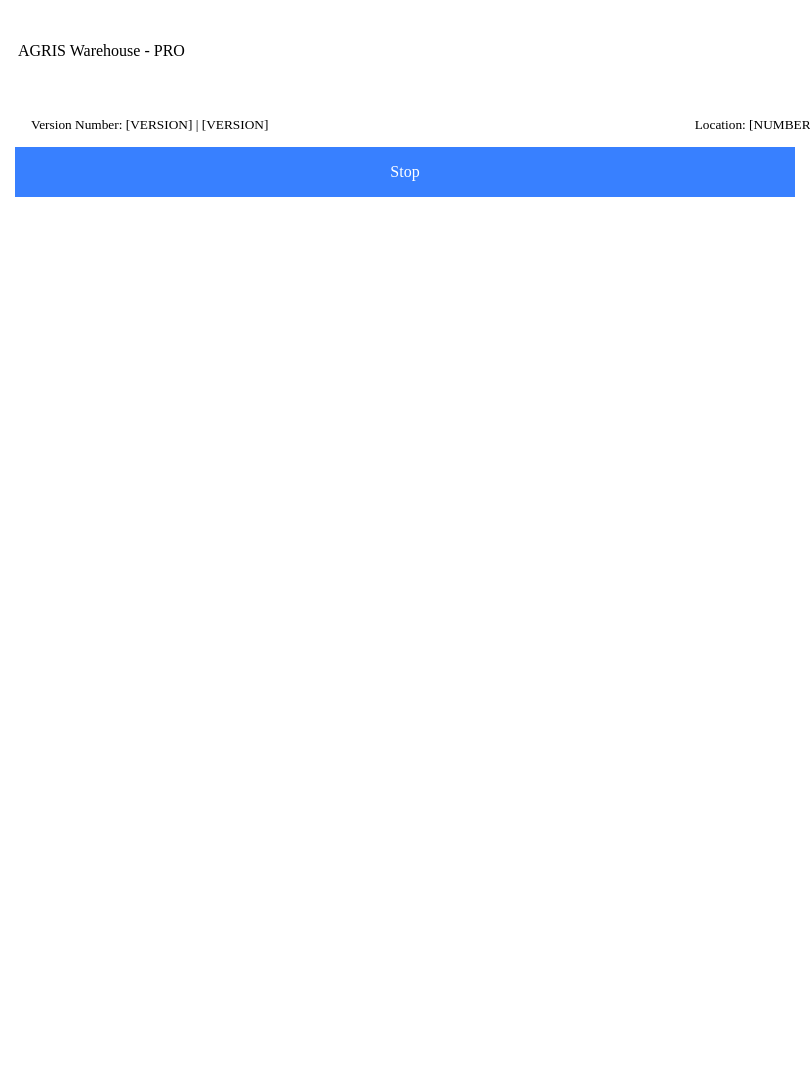 click on "Add Item" at bounding box center (405, 587) 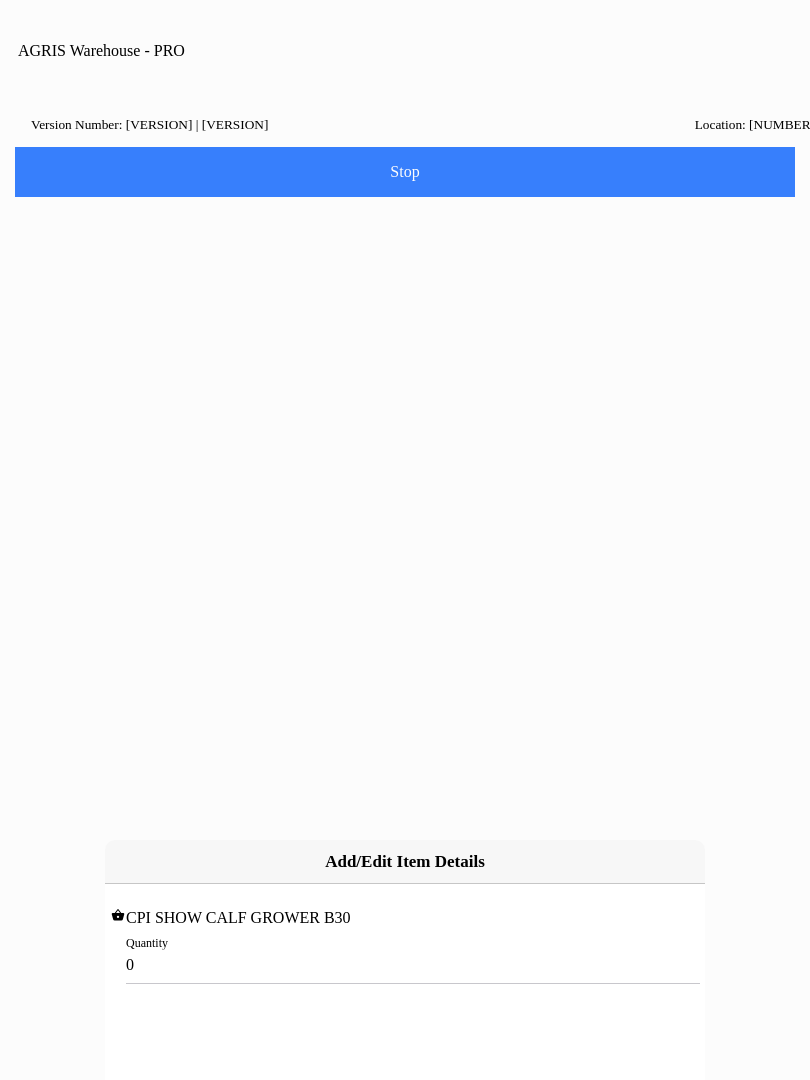 click on "0" at bounding box center (405, 964) 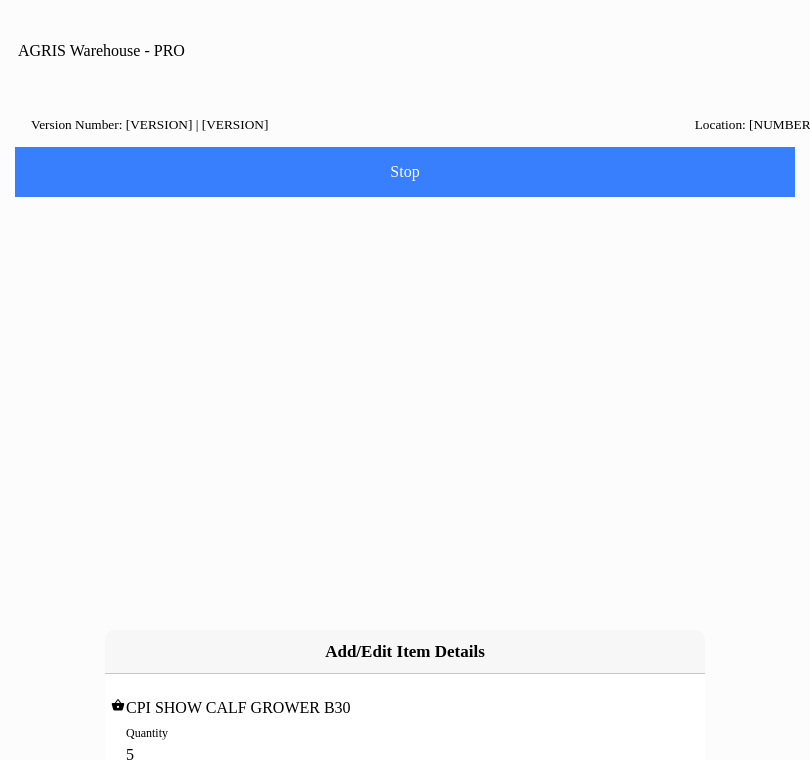 type on "5" 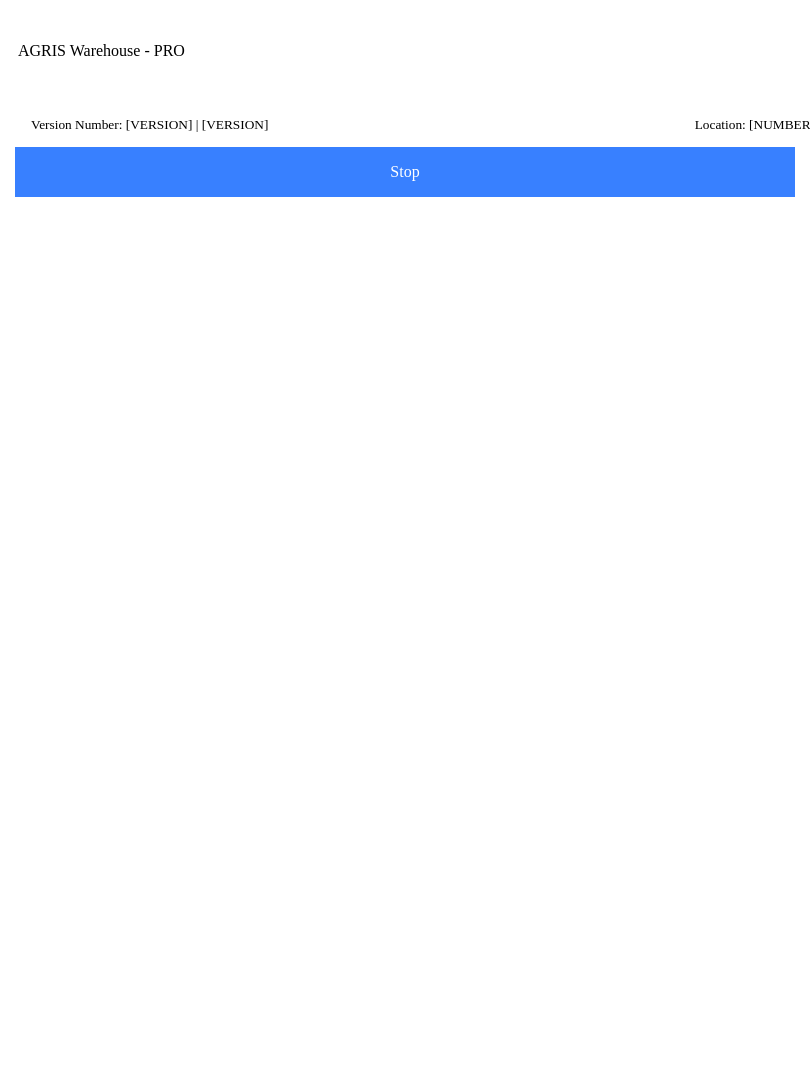 click on "Next" at bounding box center [405, 812] 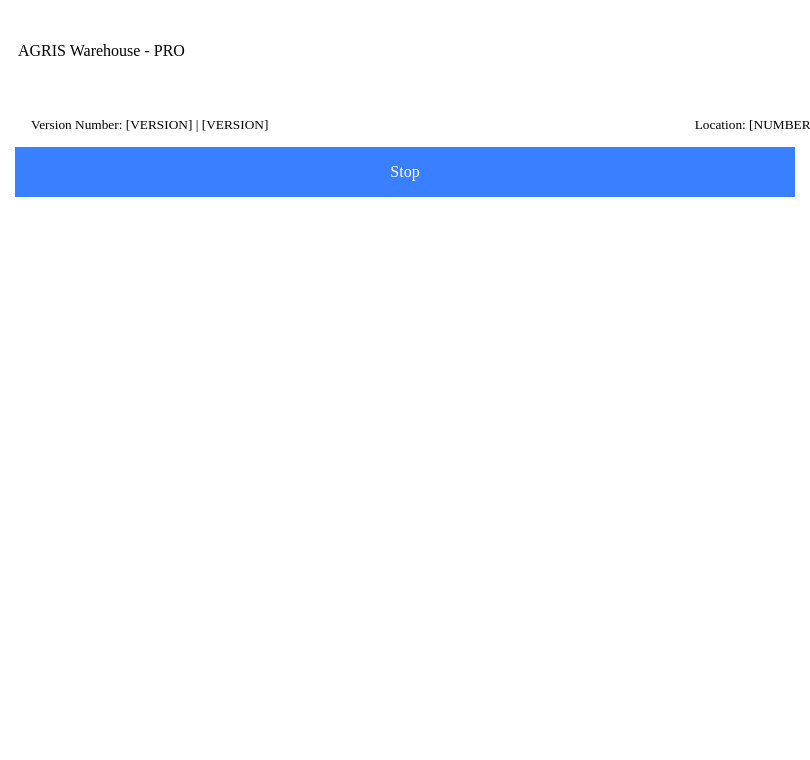 type on "hl1" 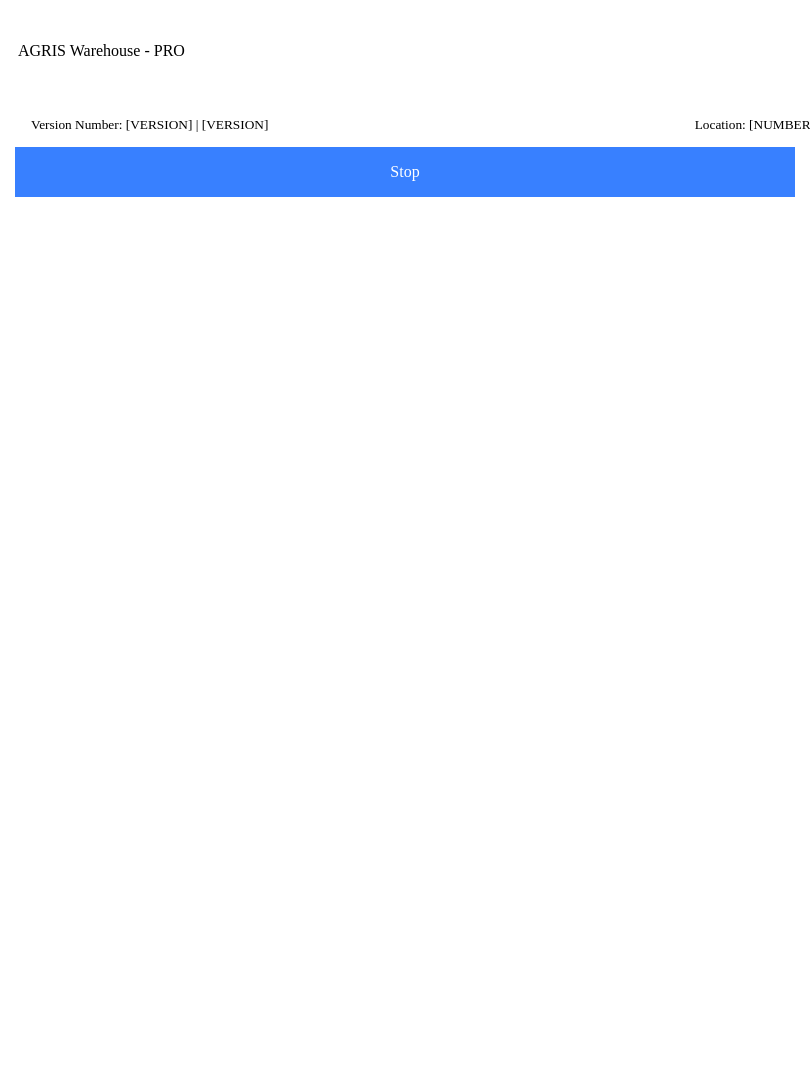 click on "[LOCATION]," at bounding box center (405, 587) 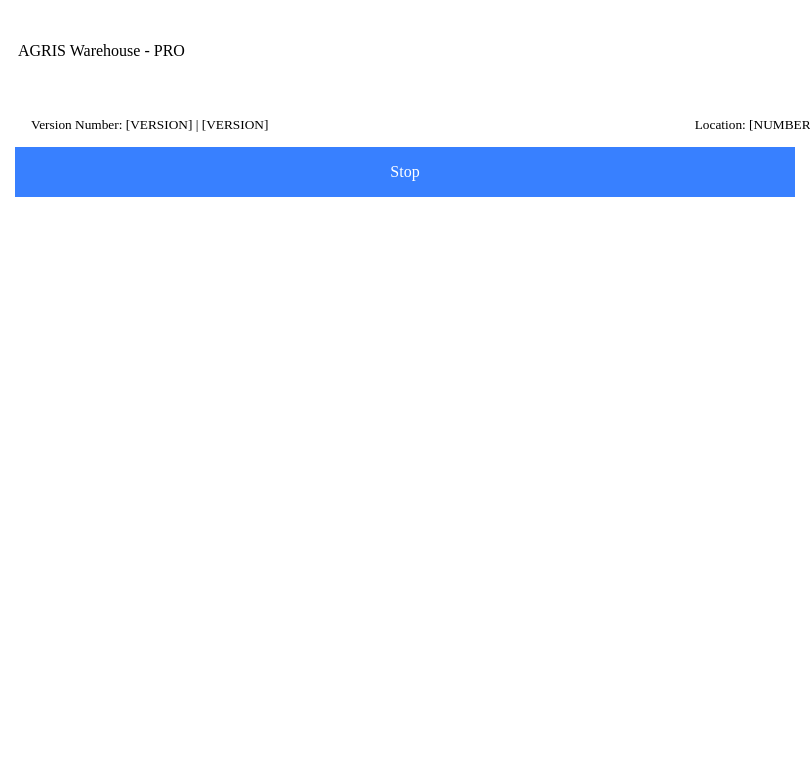 scroll, scrollTop: 178, scrollLeft: 0, axis: vertical 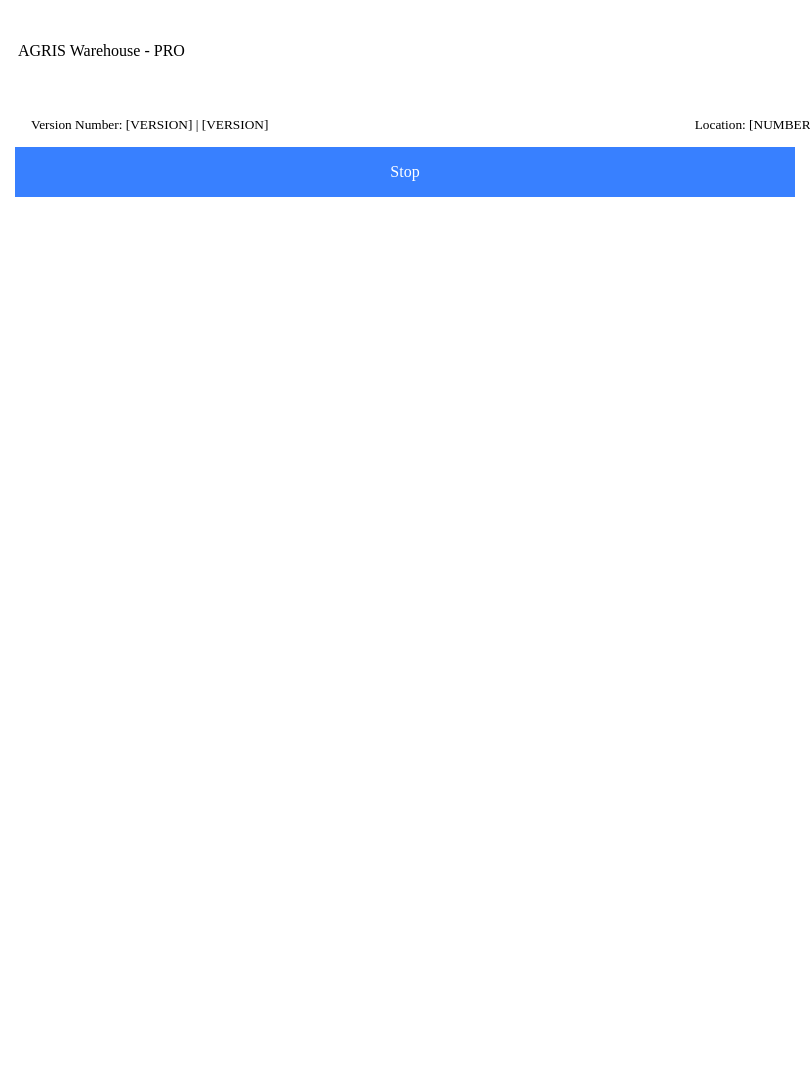 click on "Exit to Main" at bounding box center (405, 300) 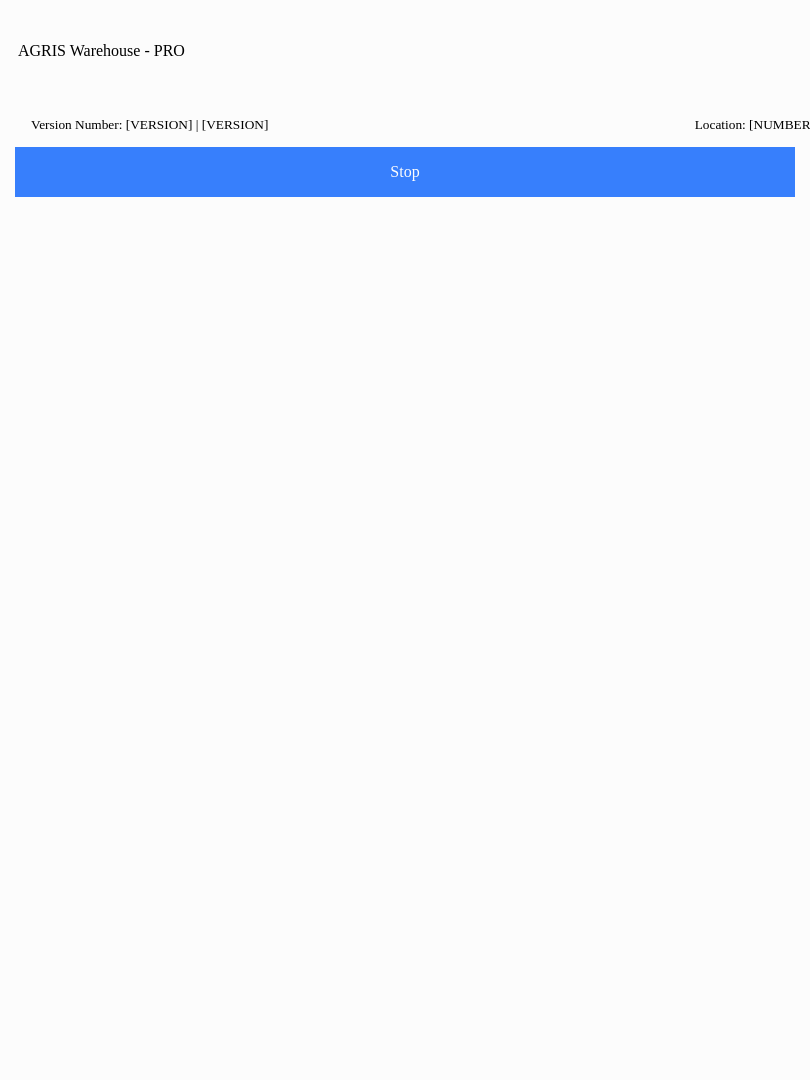 click on "Ok" at bounding box center (405, 638) 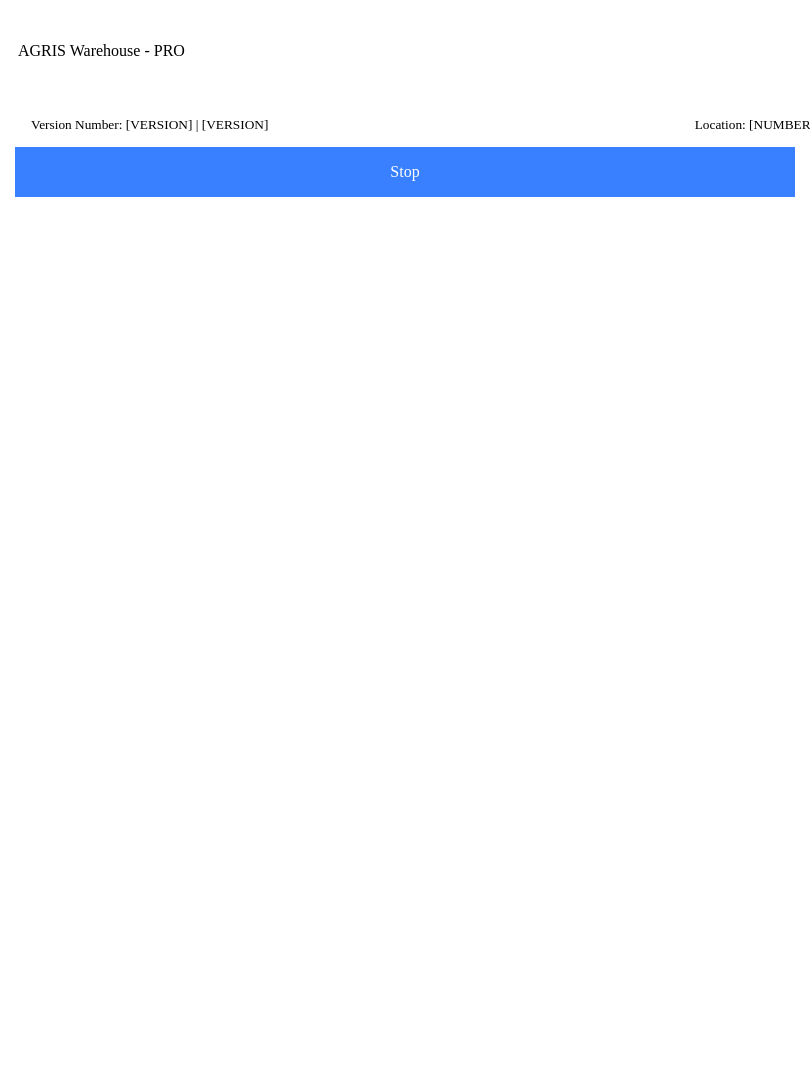 click on "Details" at bounding box center [0, 0] 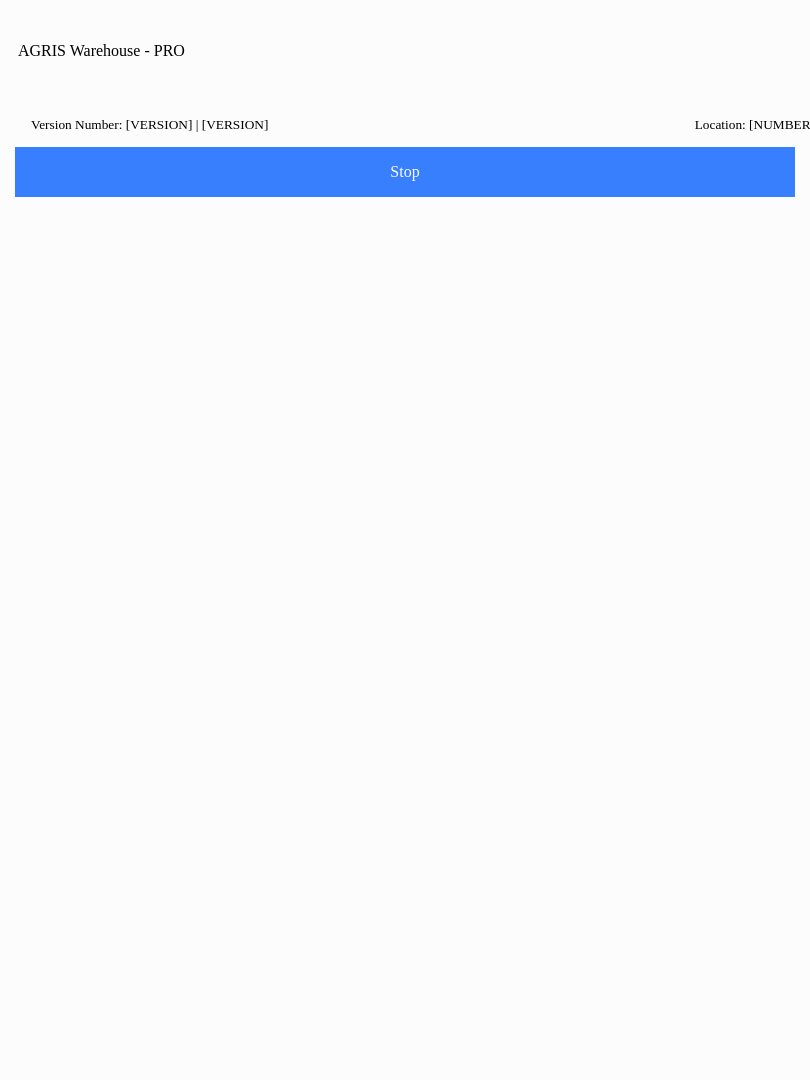 click on "Ok" at bounding box center (405, 654) 